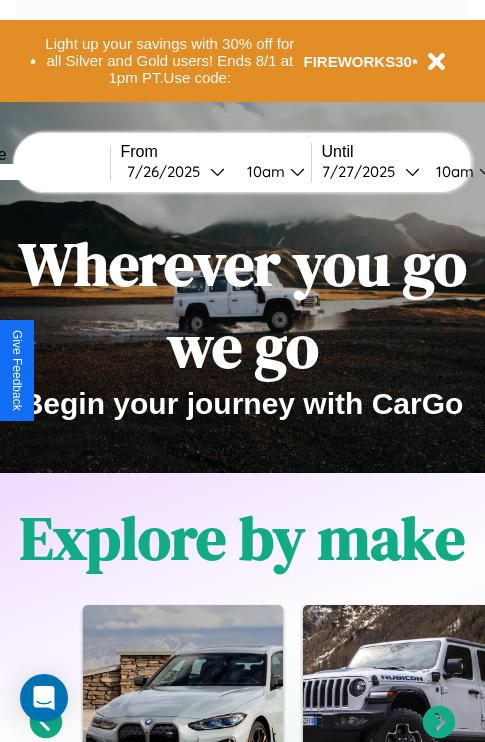 scroll, scrollTop: 308, scrollLeft: 0, axis: vertical 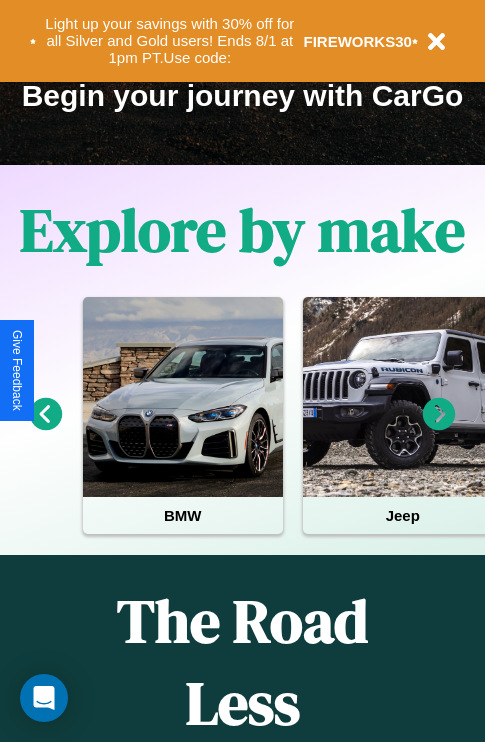 click 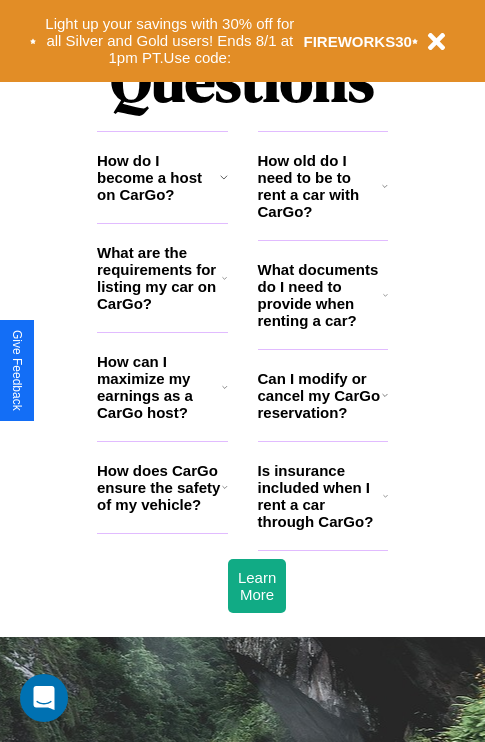 scroll, scrollTop: 2423, scrollLeft: 0, axis: vertical 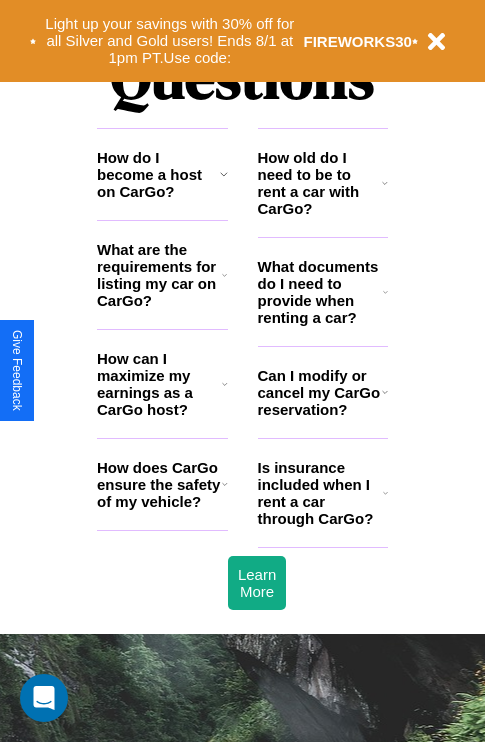 click 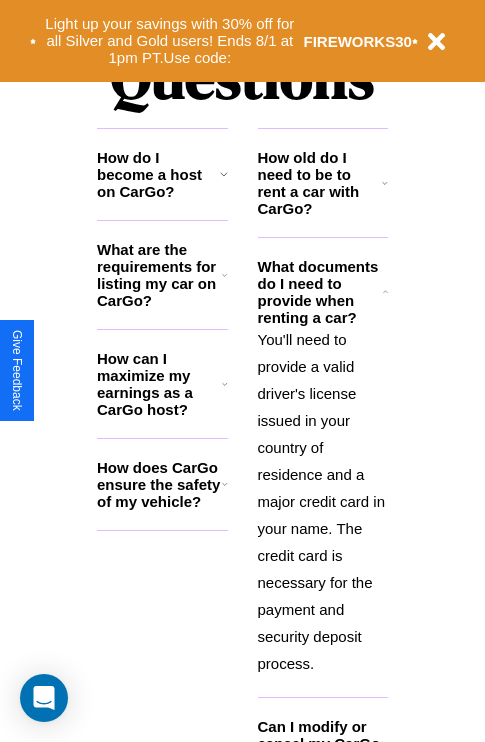 click on "How do I become a host on CarGo?" at bounding box center (158, 174) 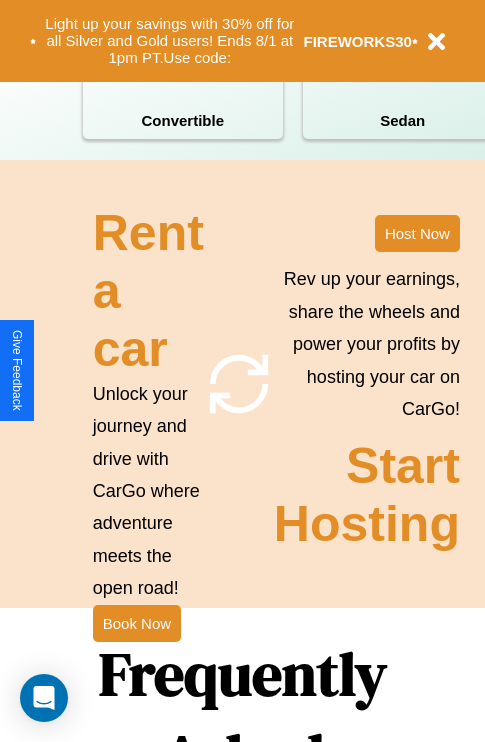 scroll, scrollTop: 1558, scrollLeft: 0, axis: vertical 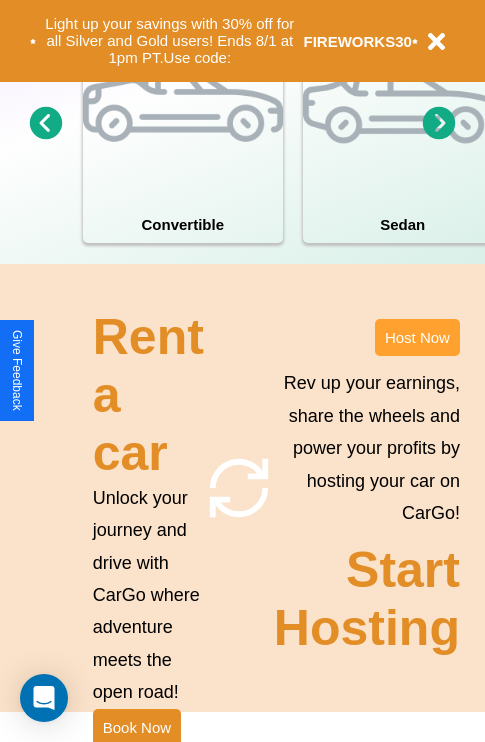 click on "Host Now" at bounding box center [417, 337] 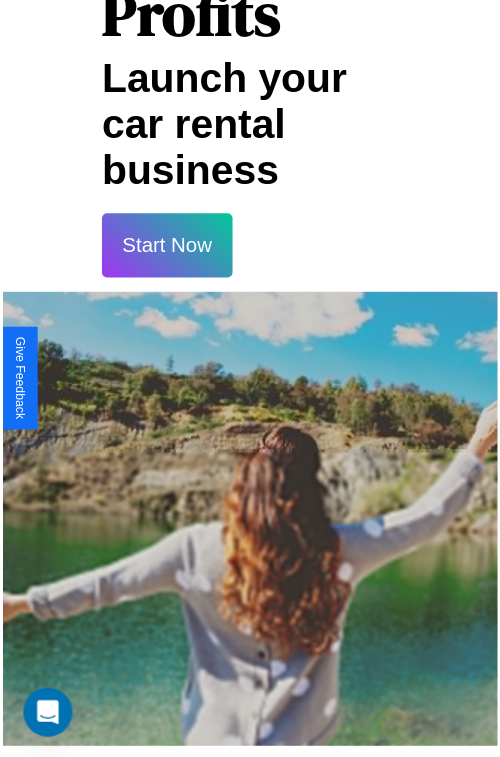 scroll, scrollTop: 35, scrollLeft: 0, axis: vertical 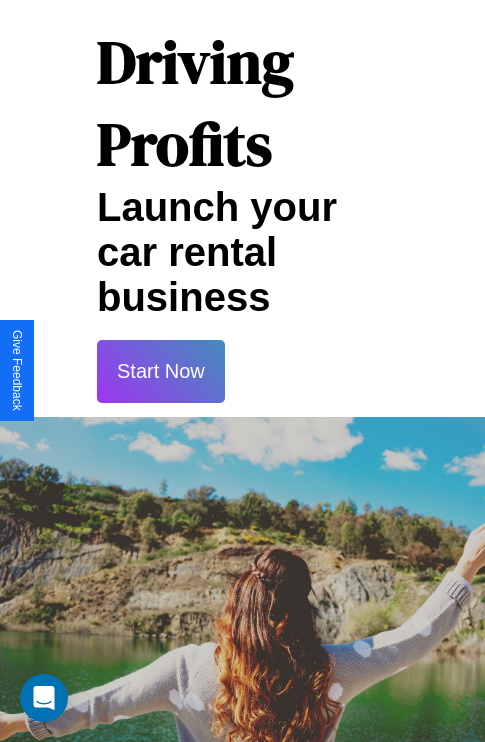 click on "Start Now" at bounding box center [161, 371] 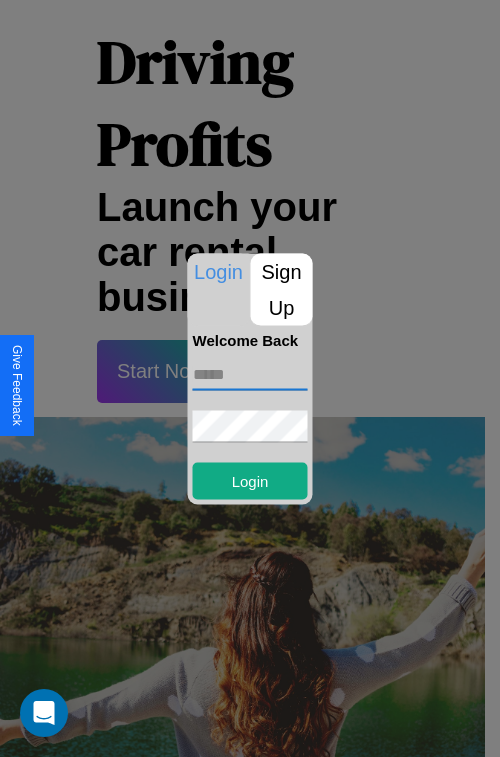 click at bounding box center [250, 374] 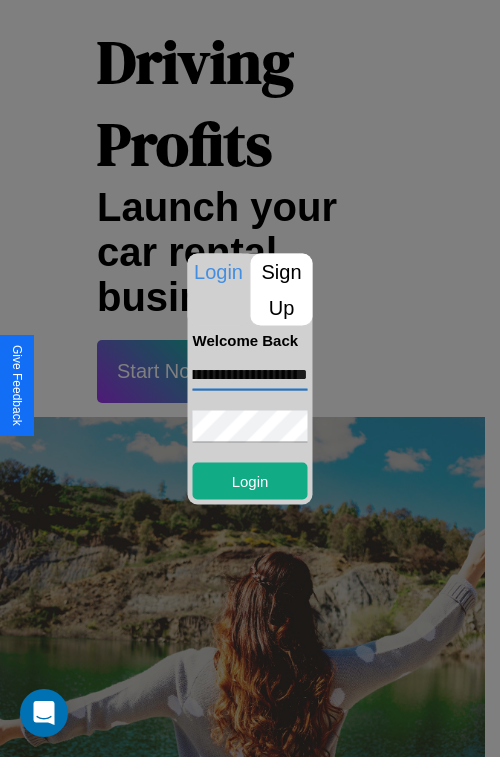 scroll, scrollTop: 0, scrollLeft: 80, axis: horizontal 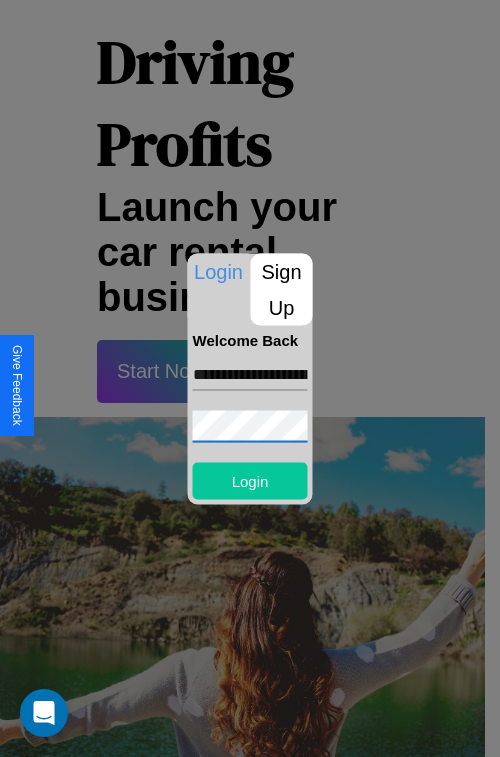 click on "Login" at bounding box center (250, 480) 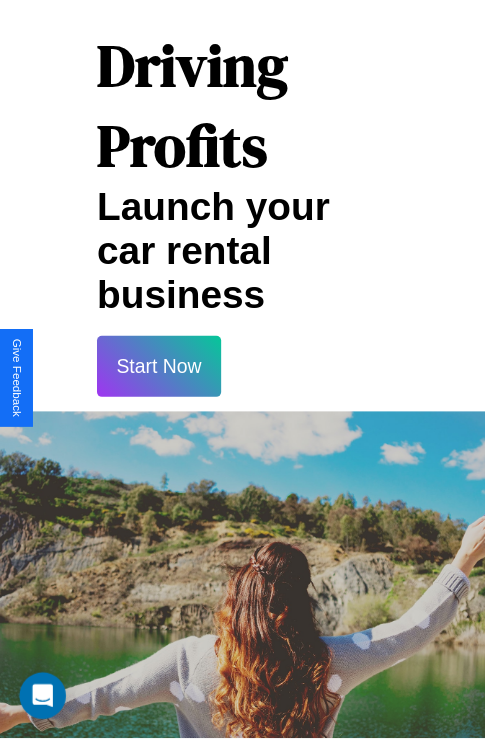 scroll, scrollTop: 37, scrollLeft: 0, axis: vertical 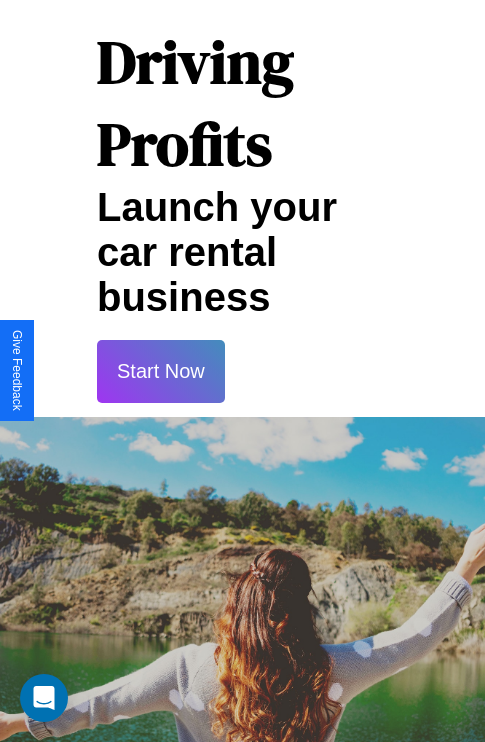 click on "Start Now" at bounding box center [161, 371] 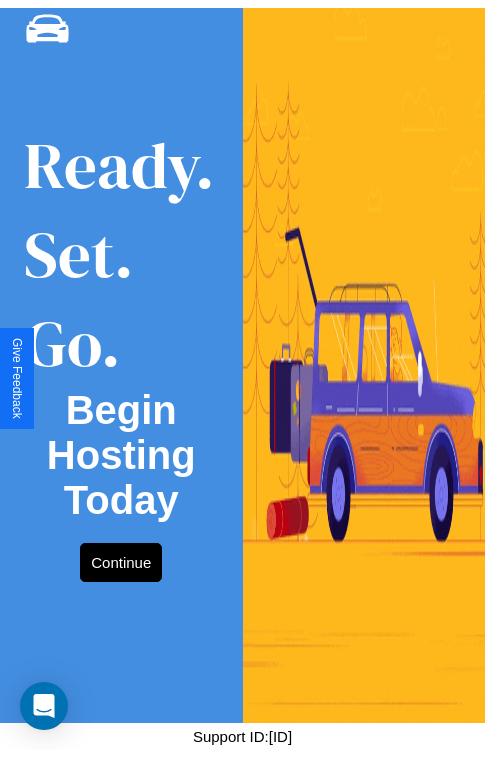 scroll, scrollTop: 0, scrollLeft: 0, axis: both 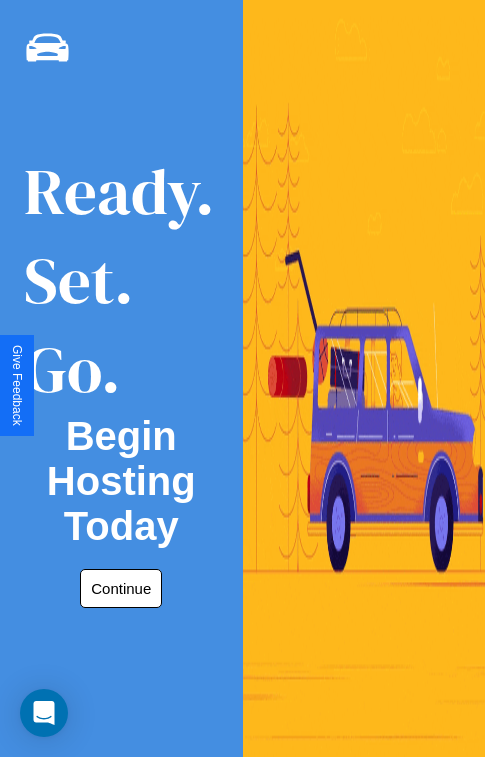 click on "Continue" at bounding box center (121, 588) 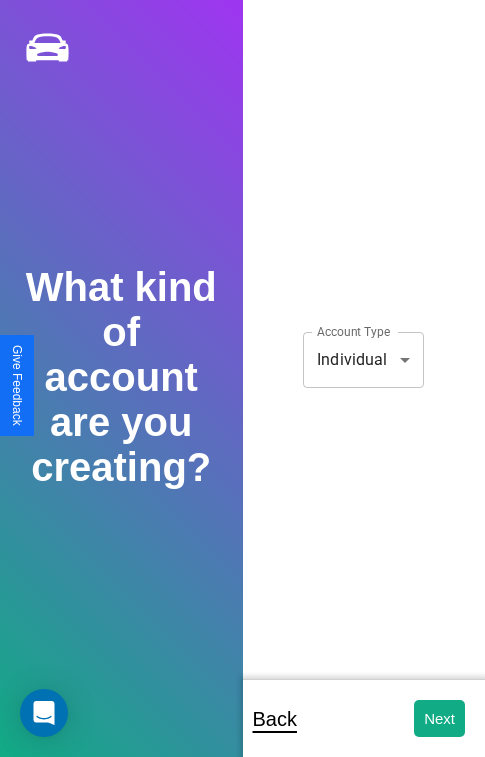 click on "**********" at bounding box center [242, 392] 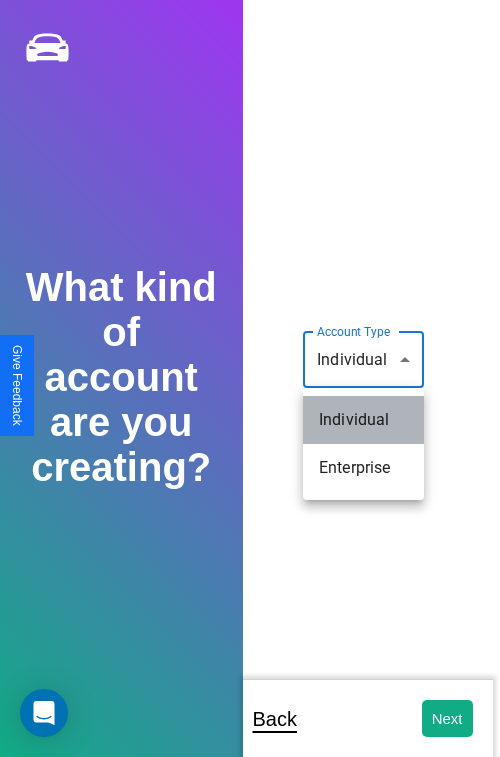 click on "Individual" at bounding box center [363, 420] 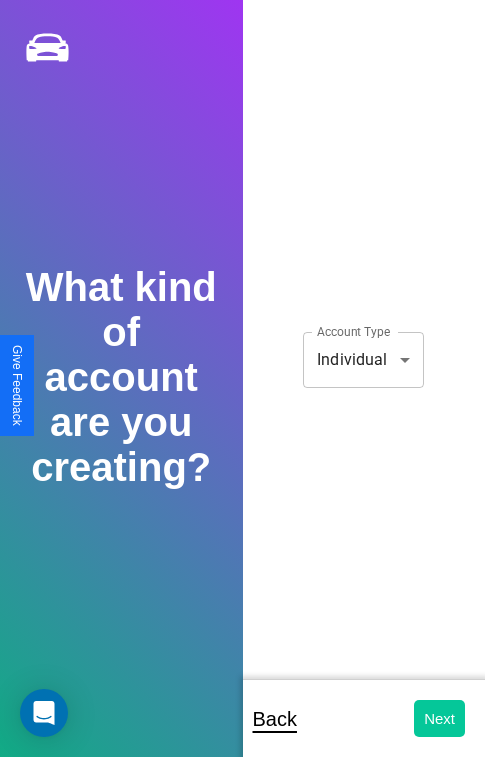 click on "Next" at bounding box center (439, 718) 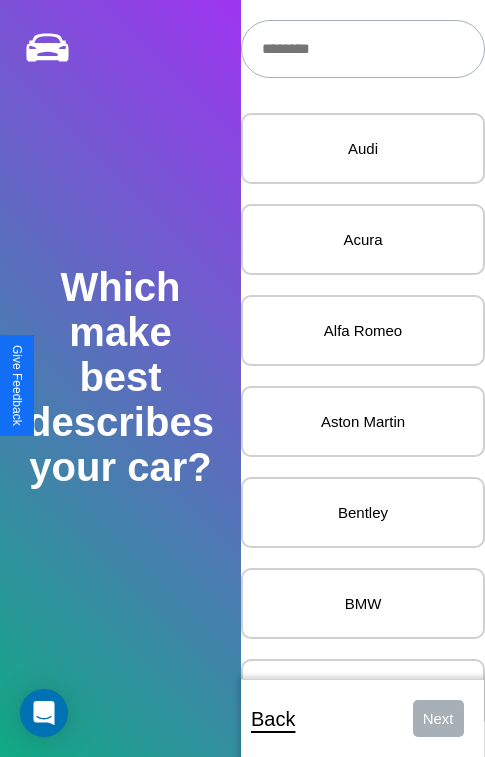 click at bounding box center [363, 49] 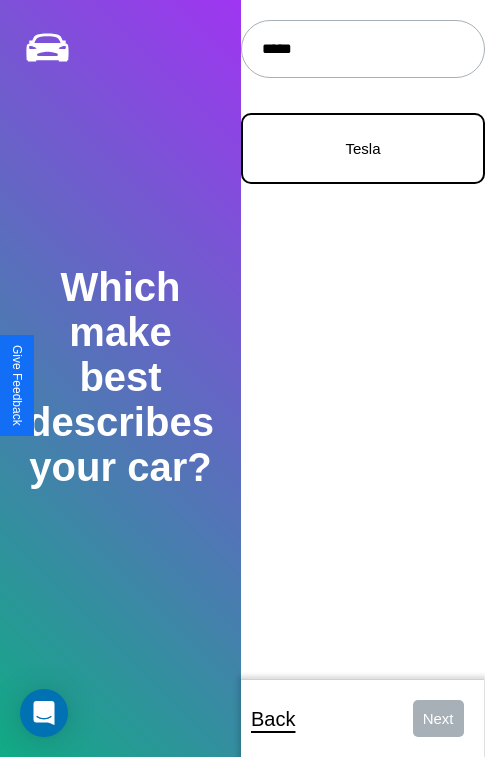 type on "*****" 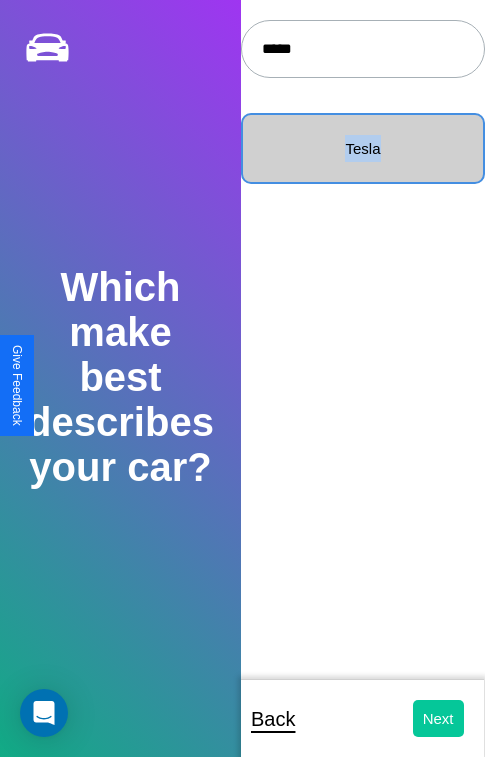click on "Next" at bounding box center [438, 718] 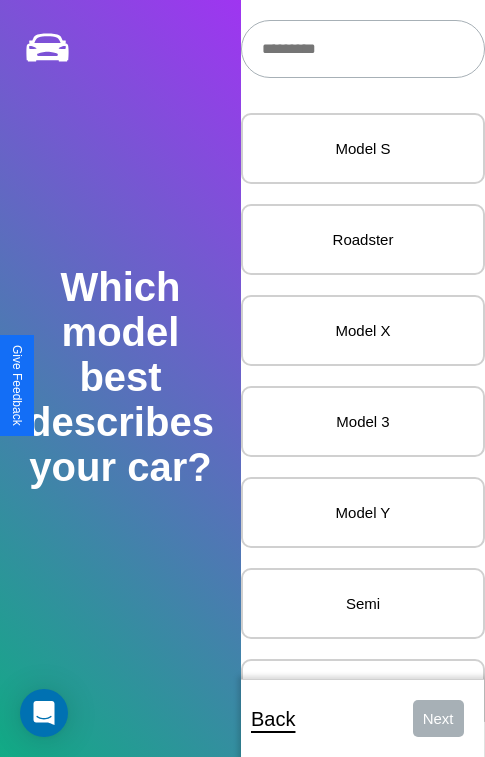 scroll, scrollTop: 27, scrollLeft: 0, axis: vertical 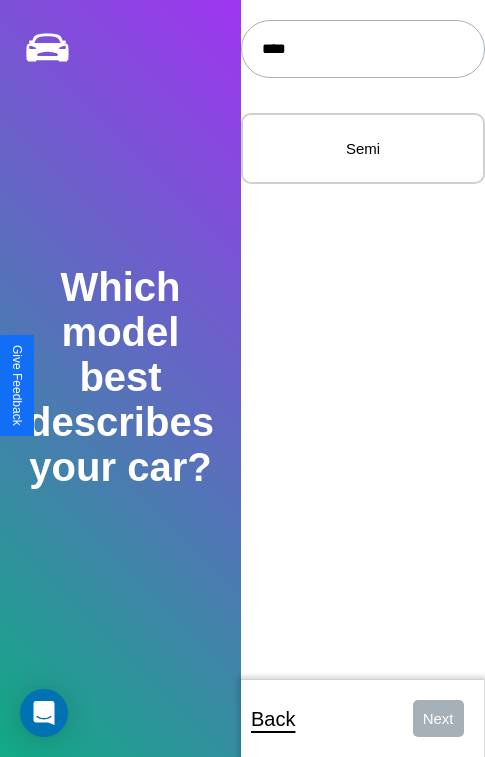 type on "****" 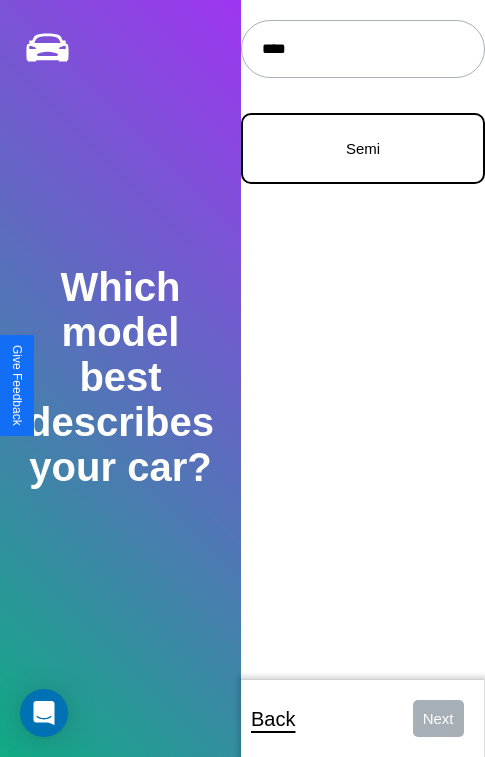 click on "Semi" at bounding box center (363, 148) 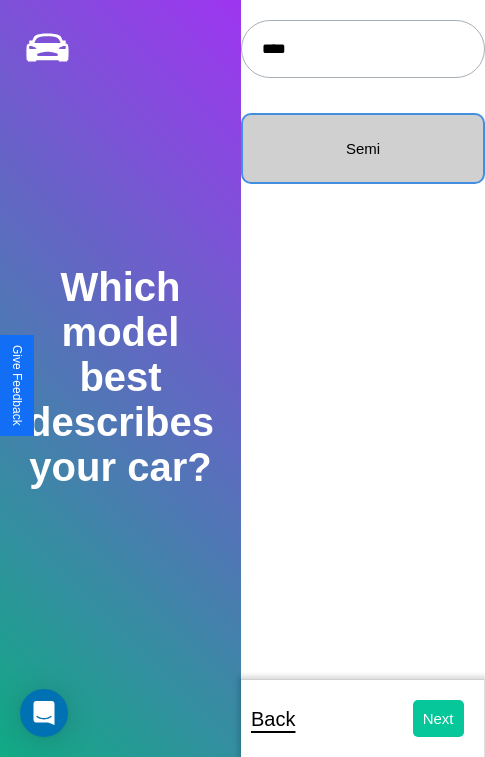 click on "Next" at bounding box center [438, 718] 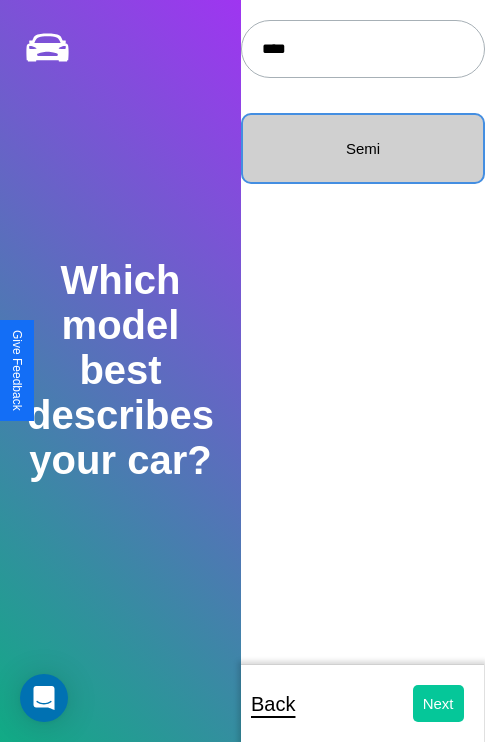 select on "*****" 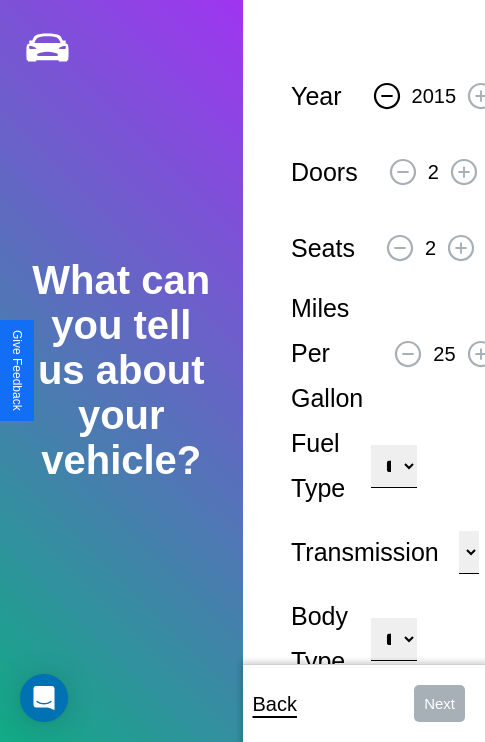 click 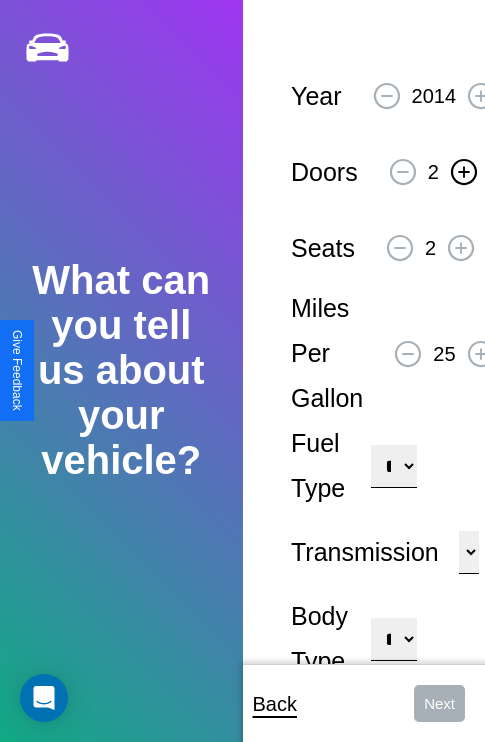 click 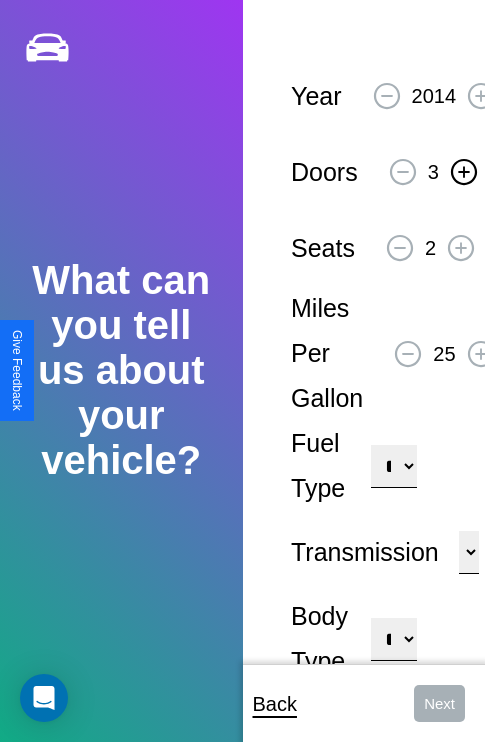 click 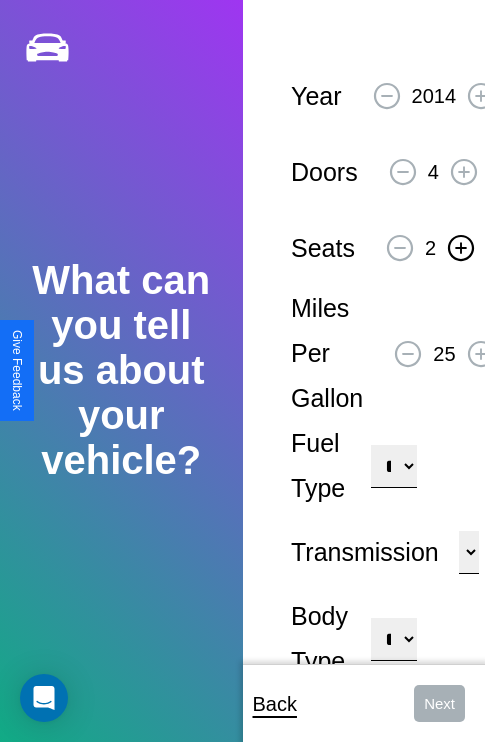 click 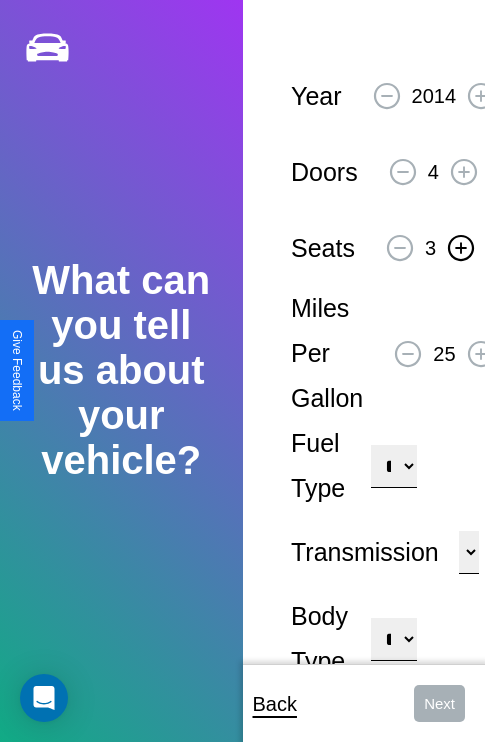 click 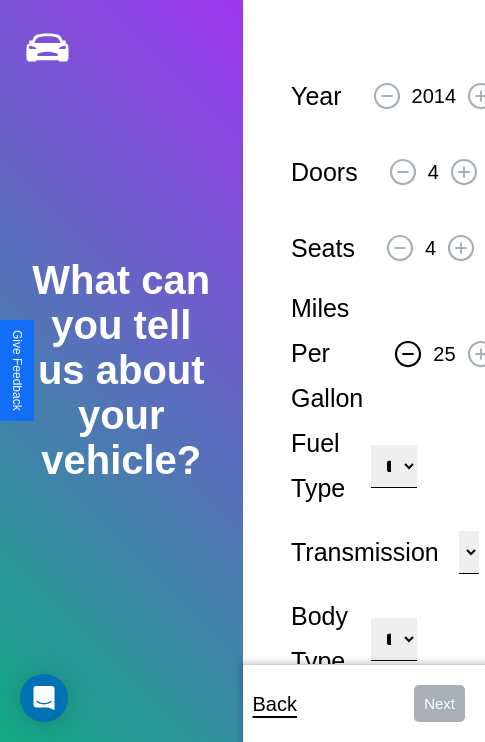 click 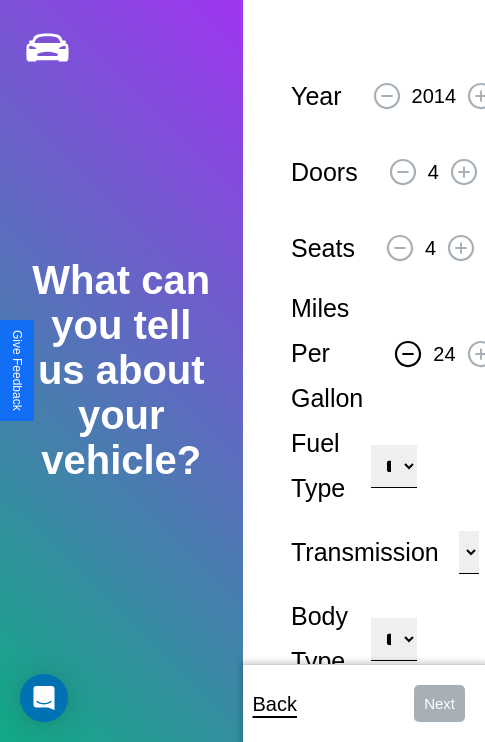click 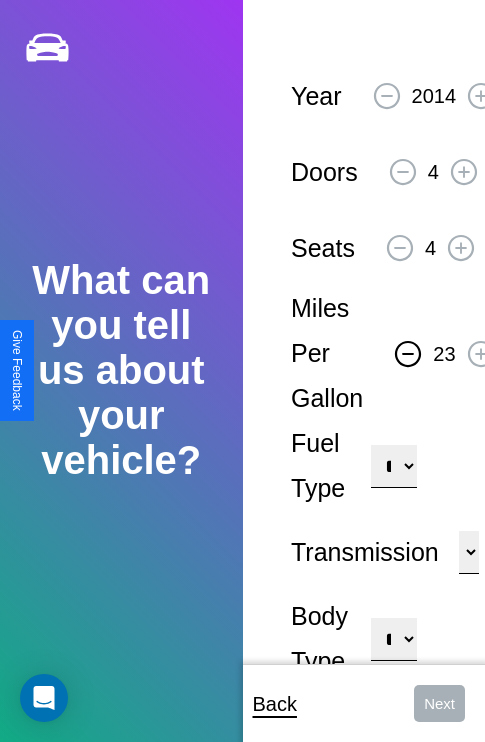 click 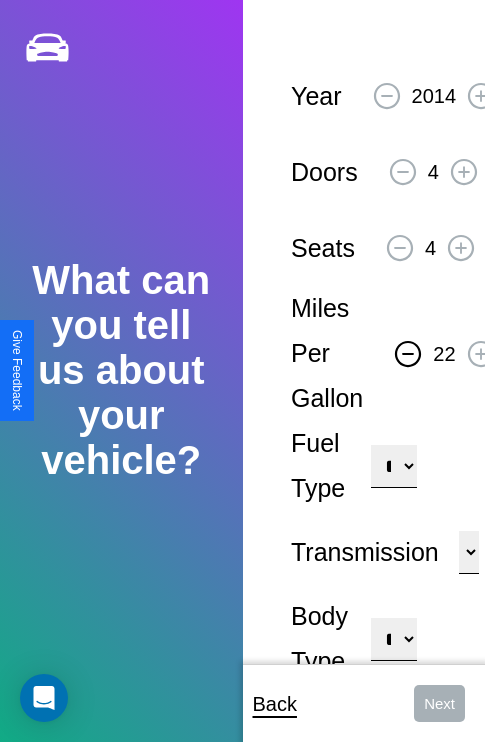 click 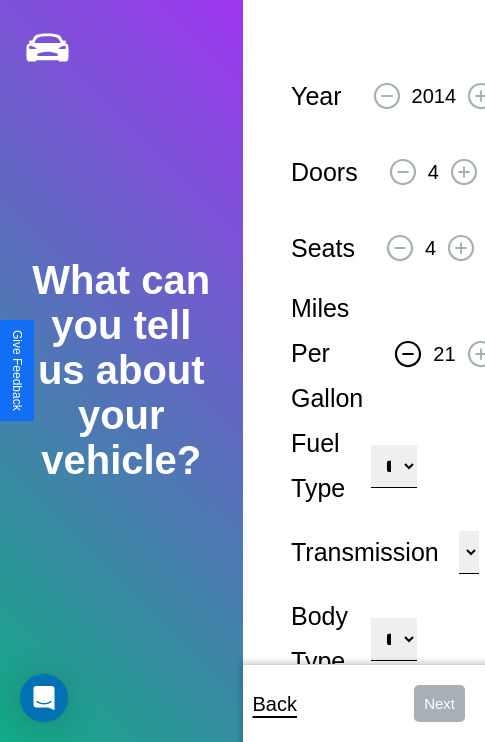 click 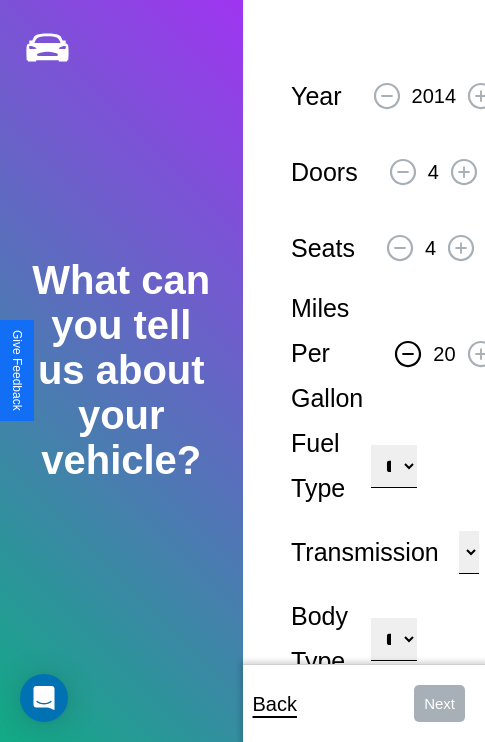 click 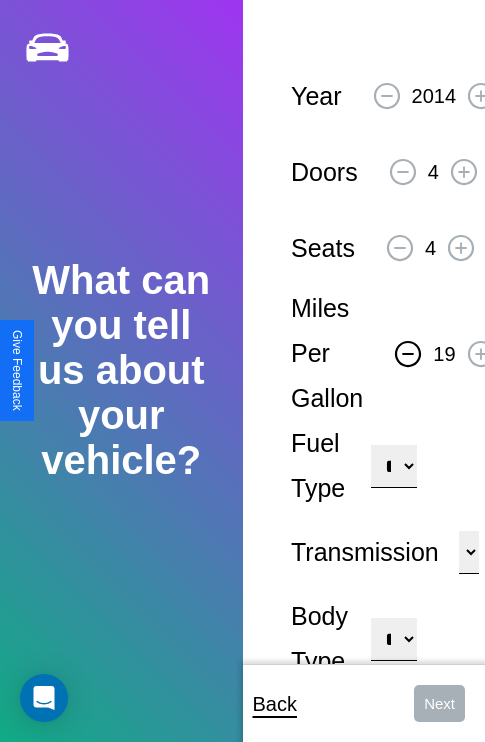 click 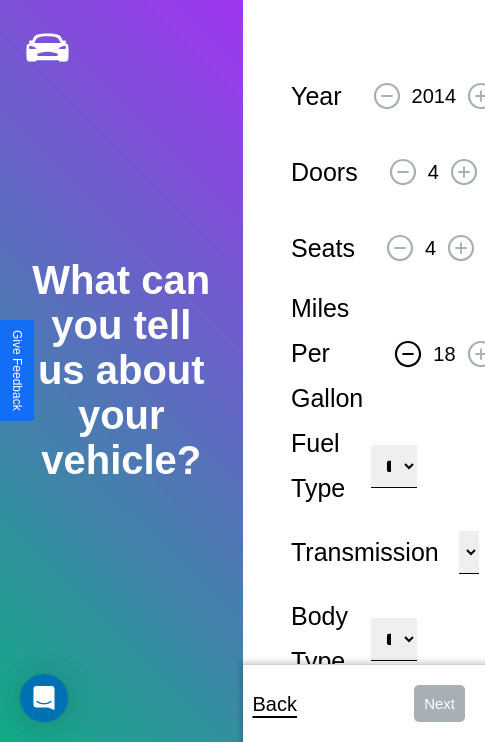 click 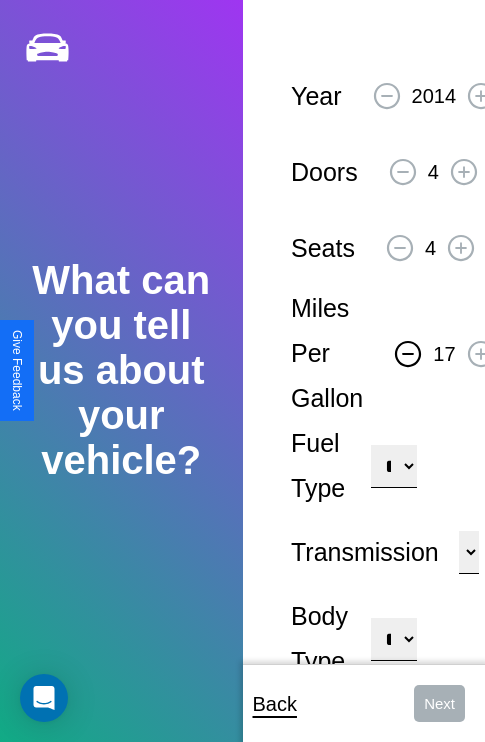 click 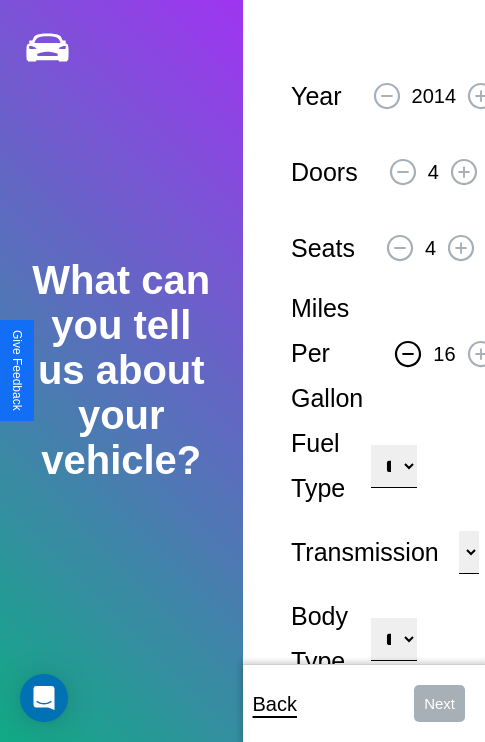 click on "**********" at bounding box center [393, 466] 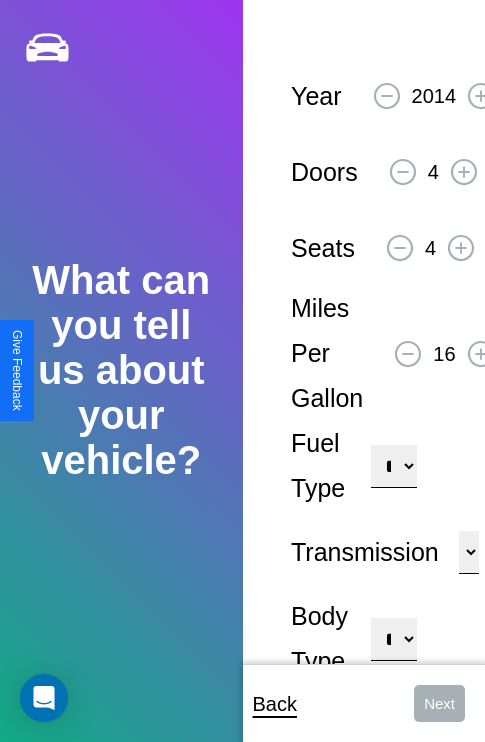 select on "***" 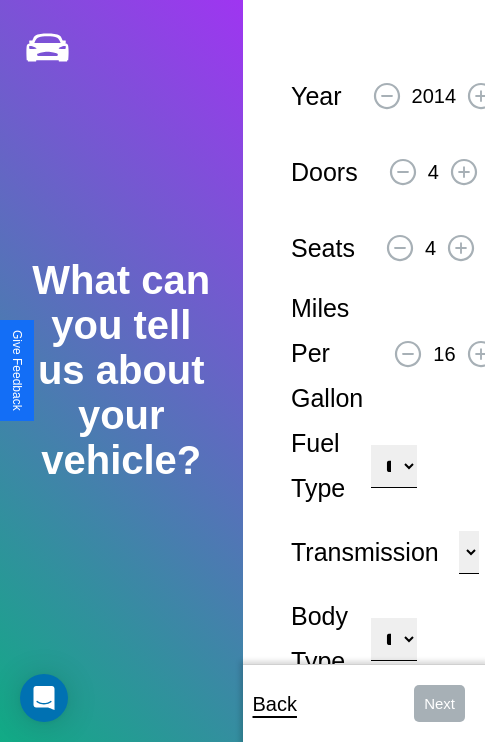 click on "****** ********* ******" at bounding box center [469, 552] 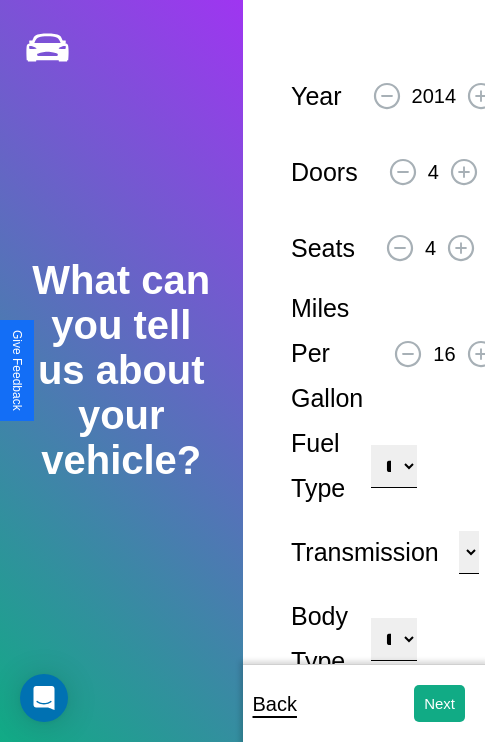 click on "**********" at bounding box center (393, 639) 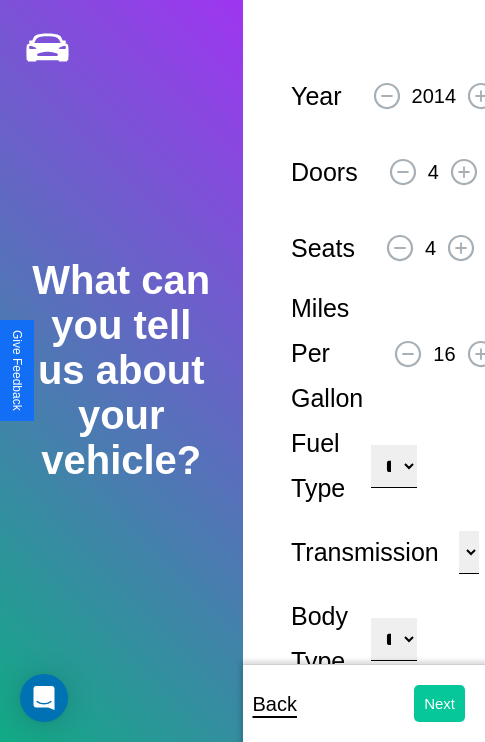 click on "Next" at bounding box center (439, 703) 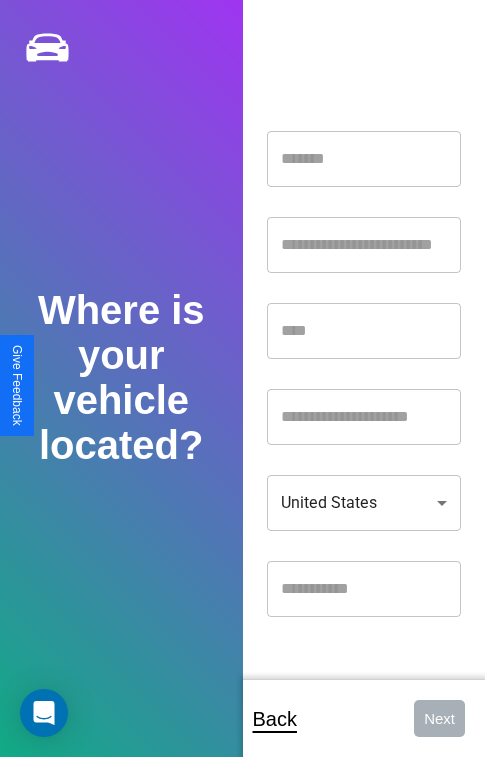 click at bounding box center [364, 159] 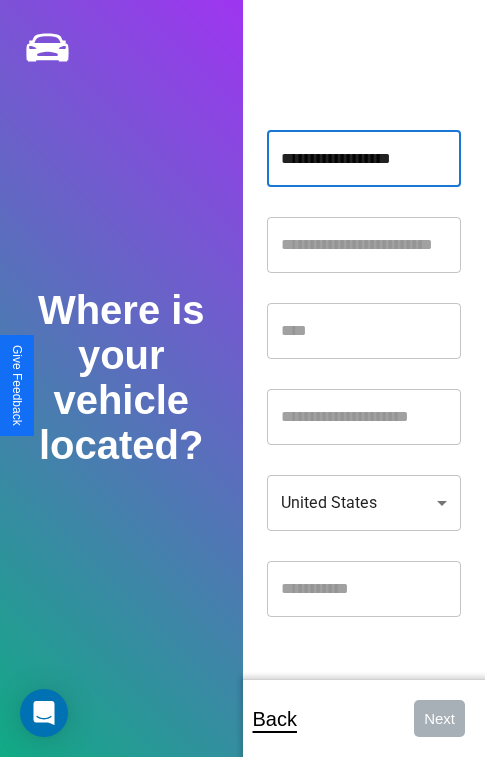 type on "**********" 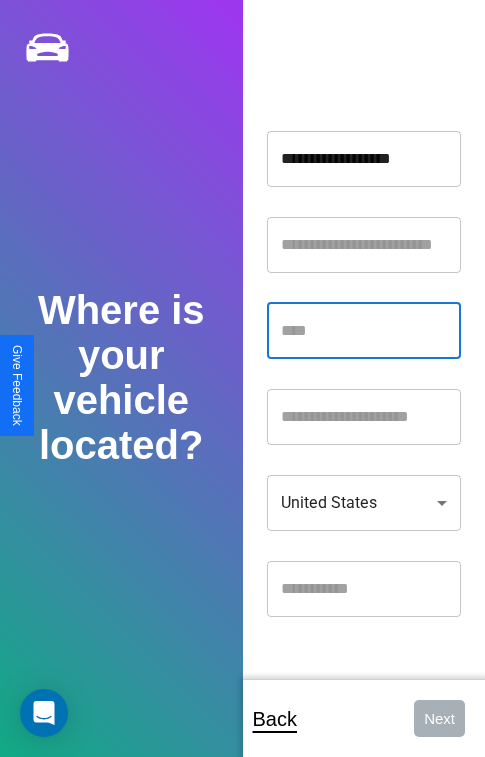 click at bounding box center (364, 331) 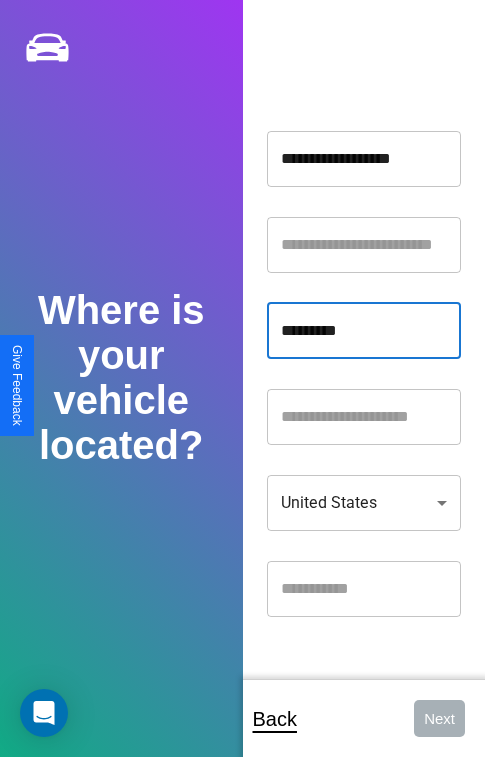 type on "*********" 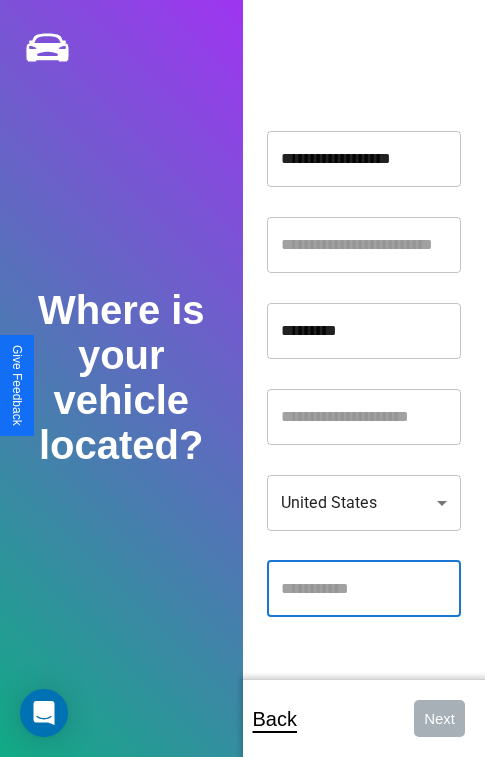 click at bounding box center (364, 589) 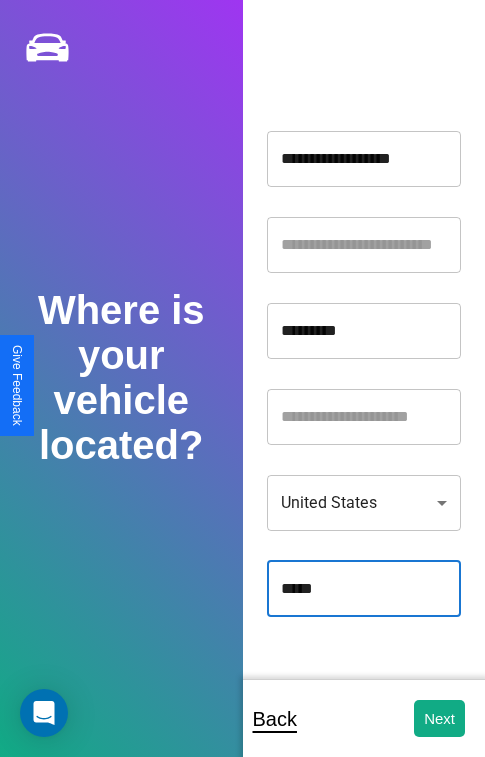 type on "*****" 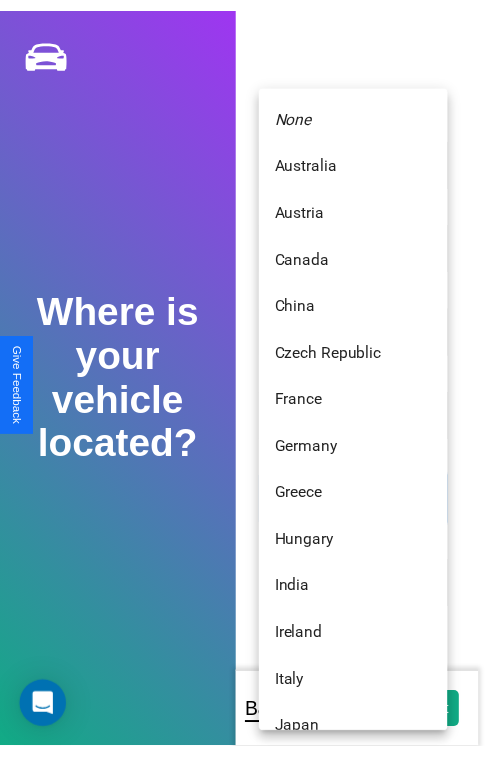 scroll, scrollTop: 459, scrollLeft: 0, axis: vertical 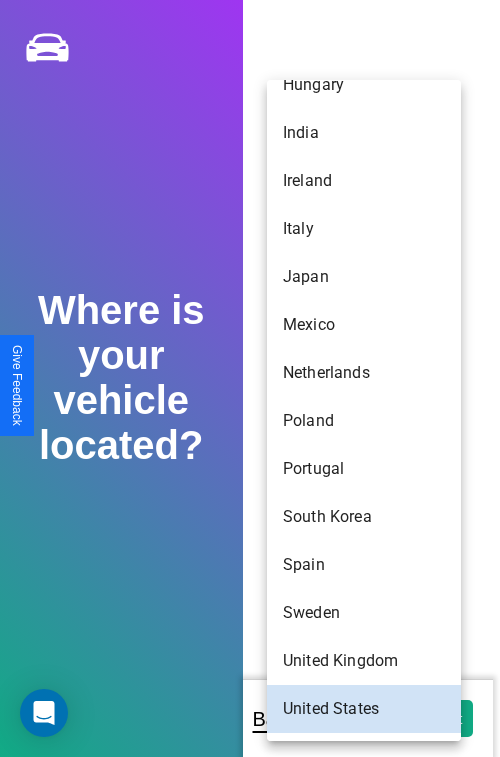 click on "Japan" at bounding box center [364, 277] 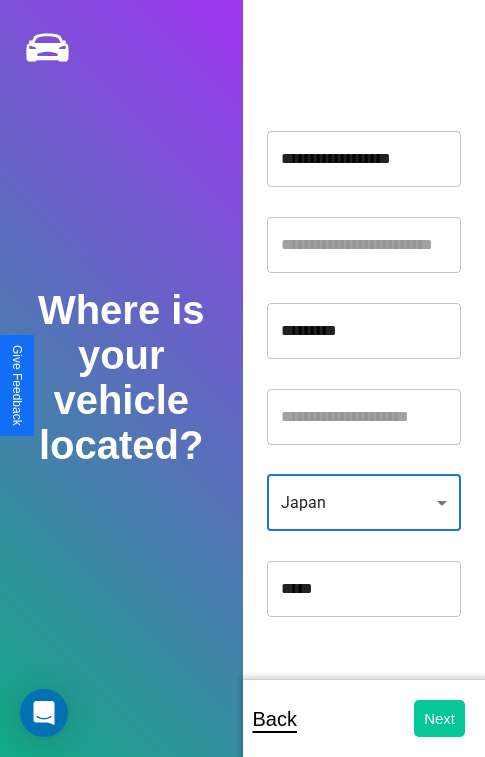click on "Next" at bounding box center [439, 718] 